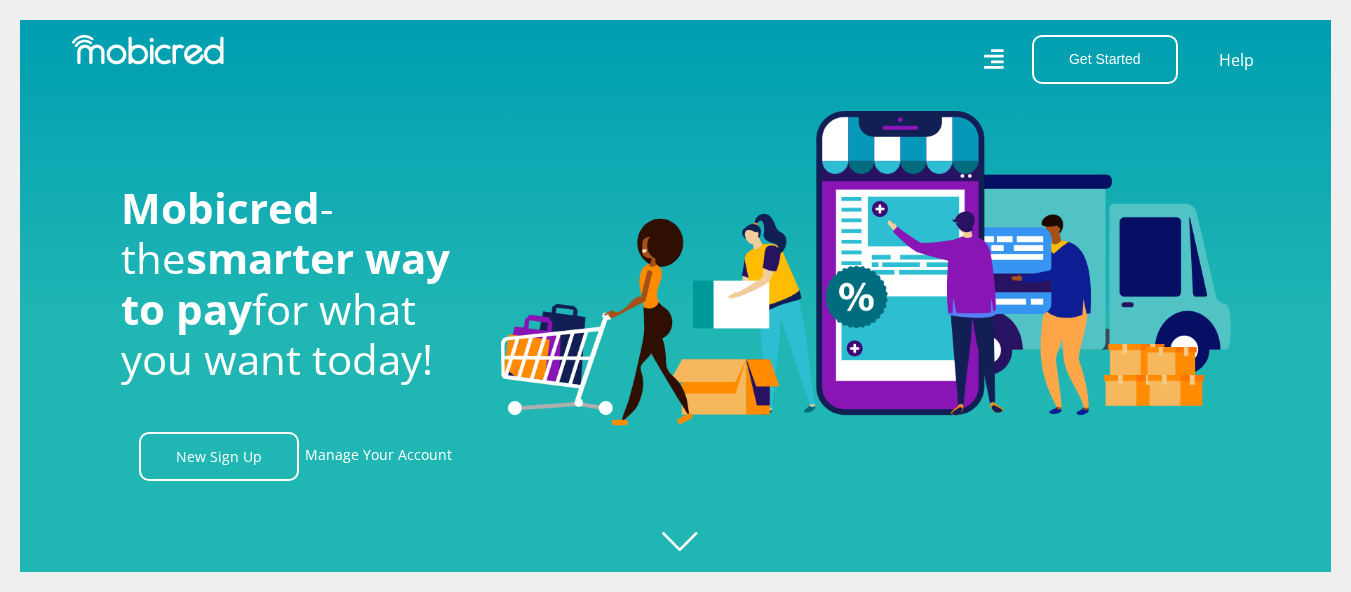 scroll, scrollTop: 0, scrollLeft: 0, axis: both 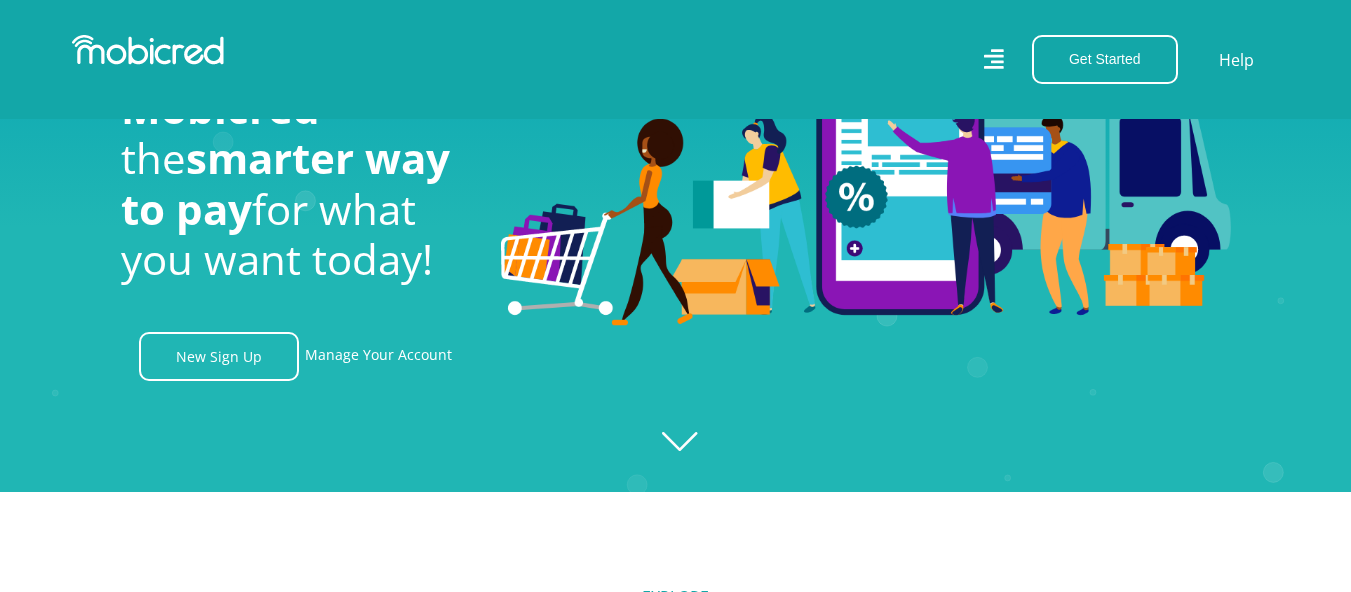 click on "Created with Raphaël 2.3.0" 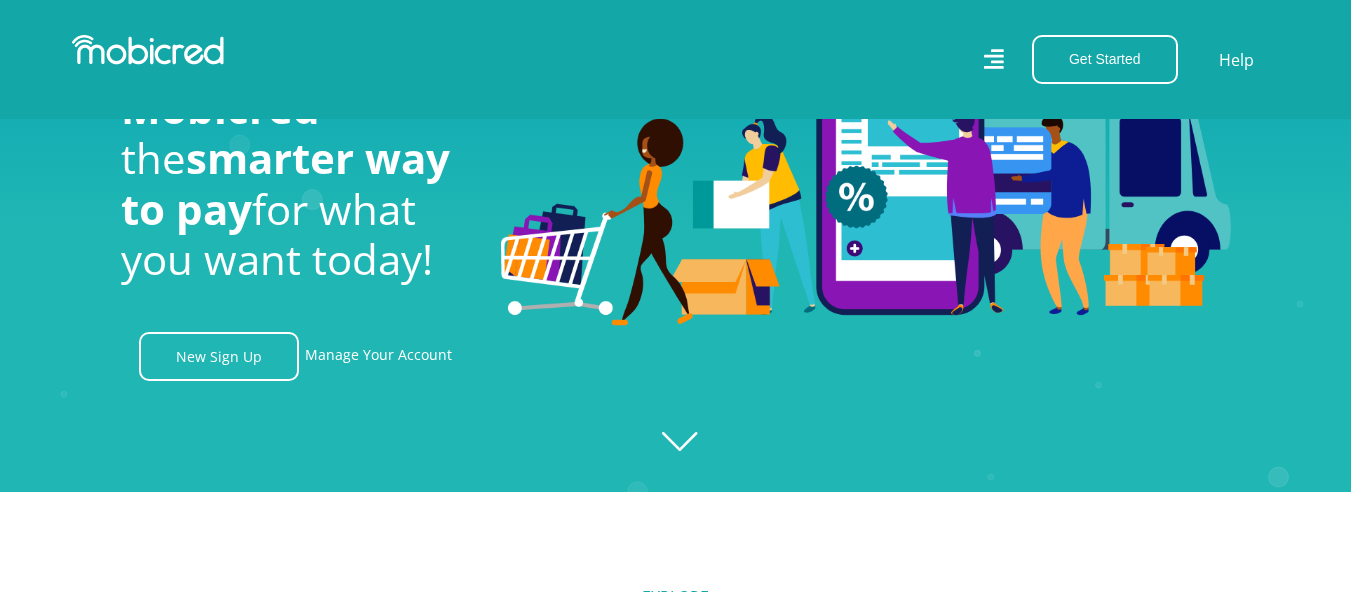click on "Created with Raphaël 2.3.0" 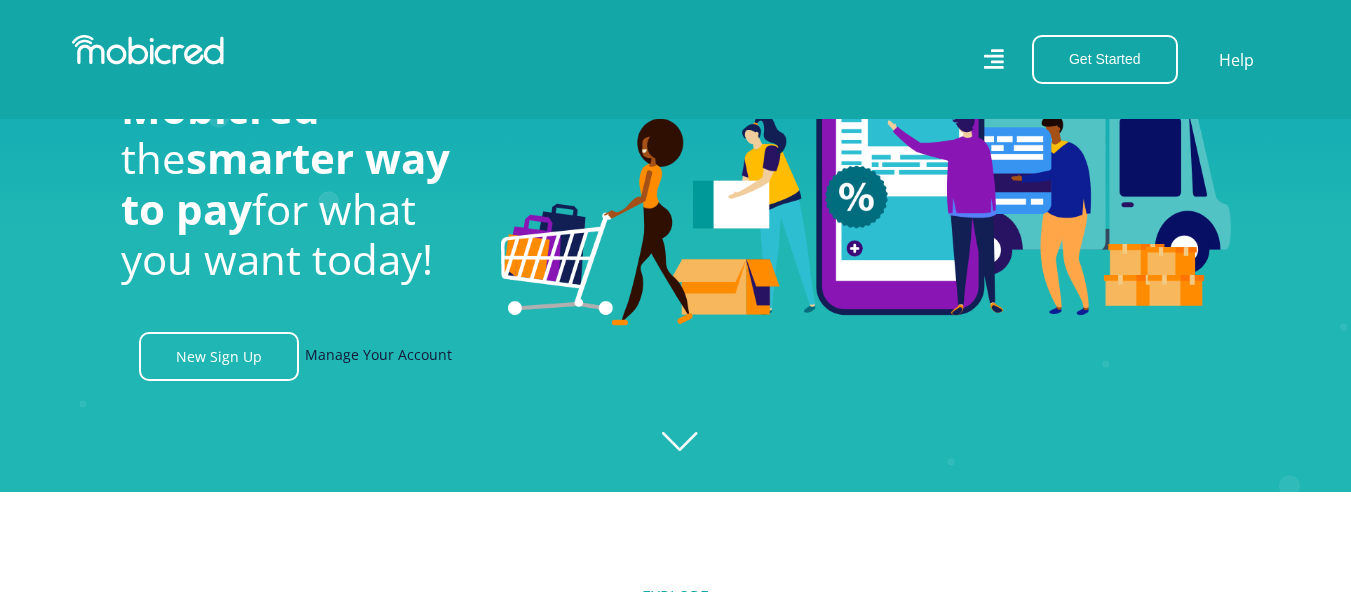 click on "Manage Your Account" at bounding box center (378, 356) 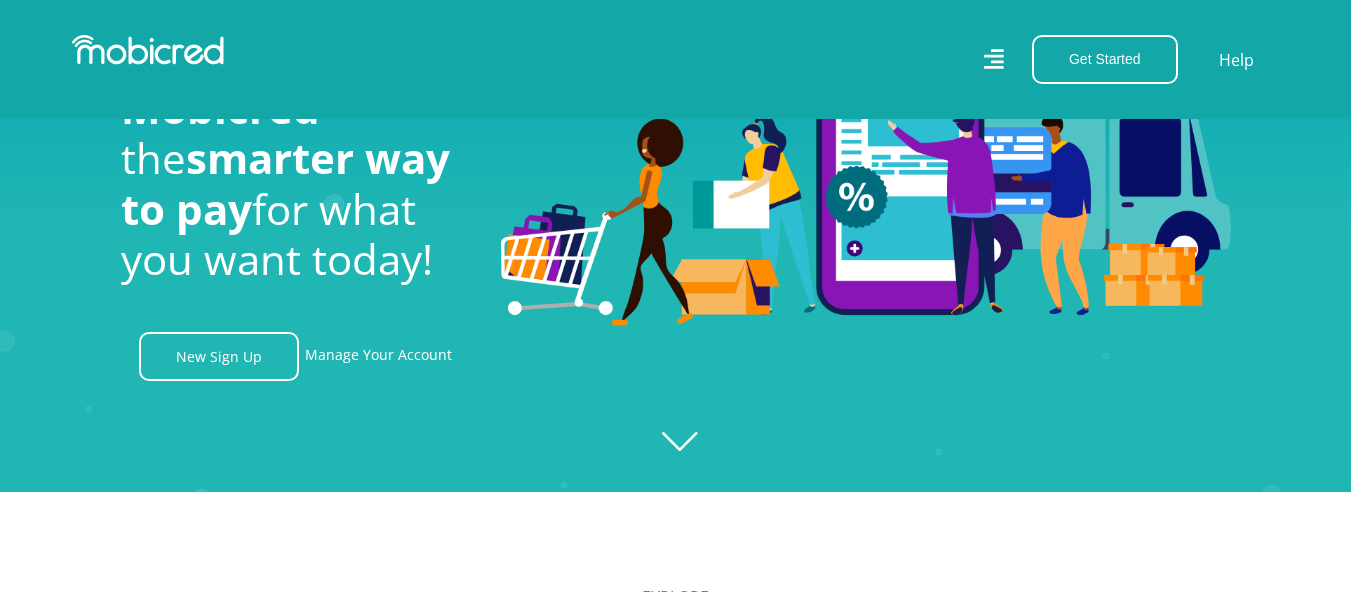 scroll, scrollTop: 0, scrollLeft: 3705, axis: horizontal 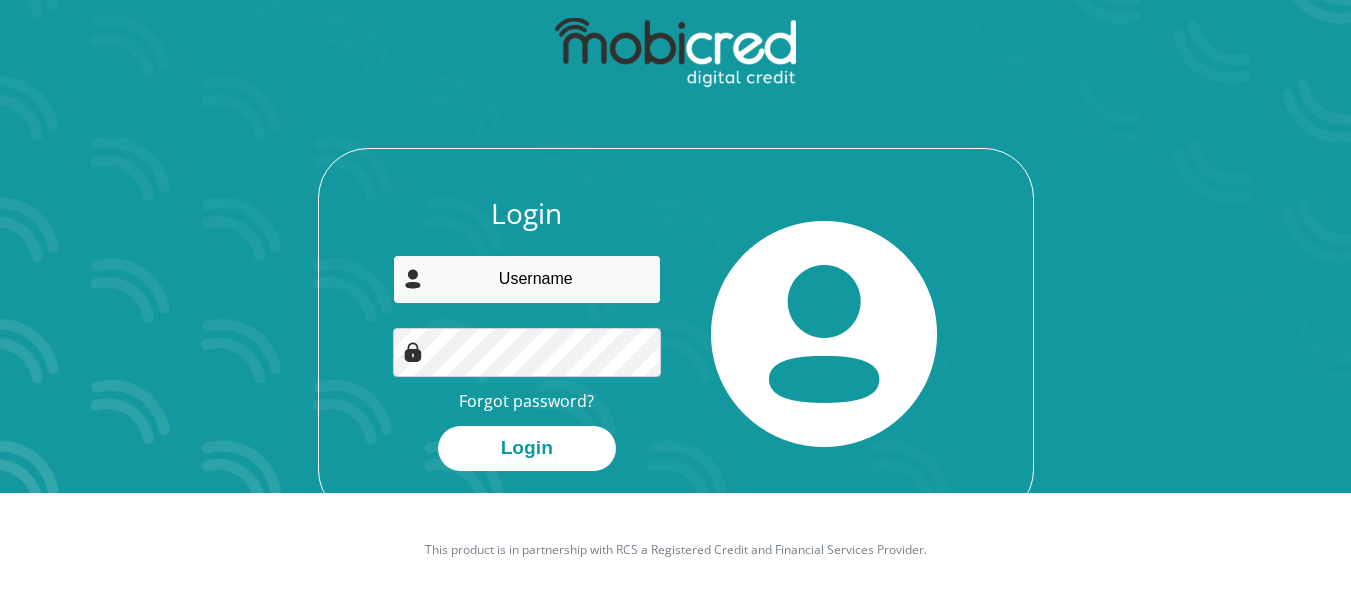 click at bounding box center [527, 279] 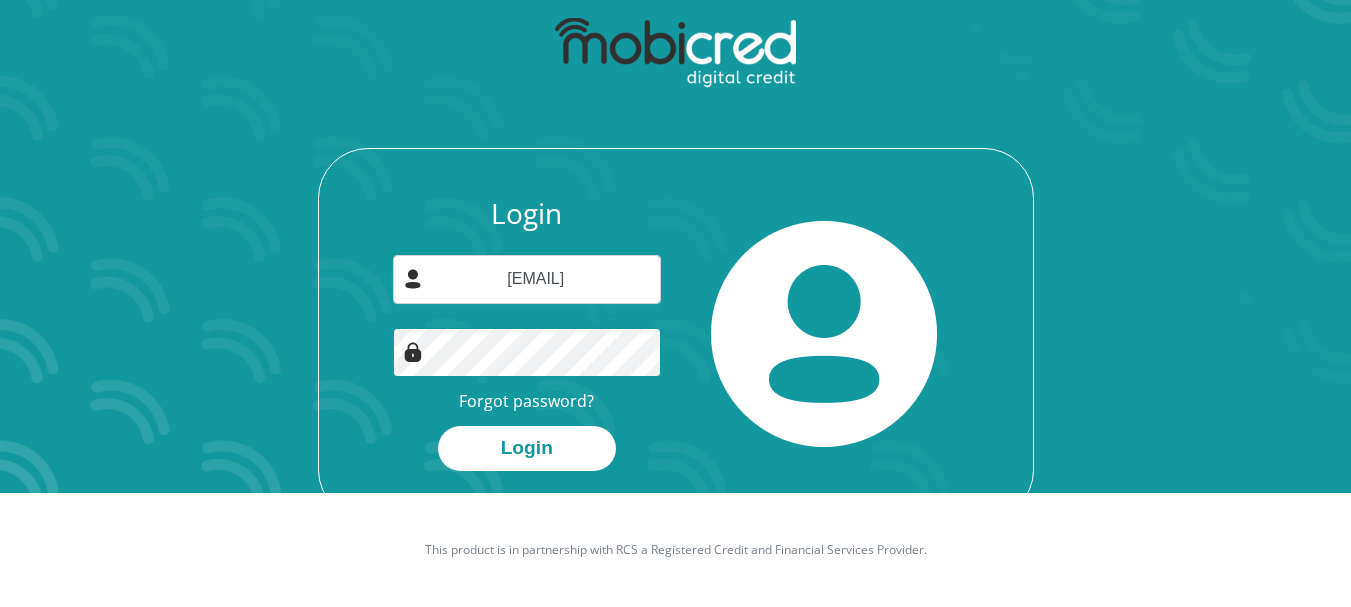 click on "Login" at bounding box center (527, 448) 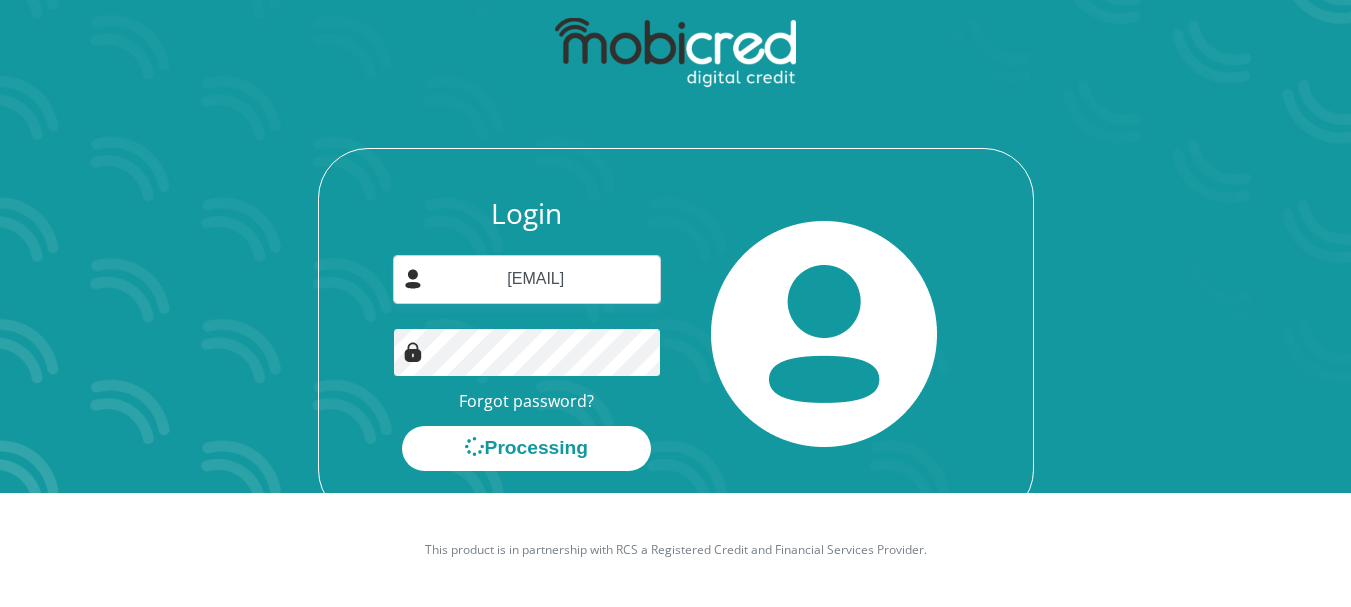 scroll, scrollTop: 0, scrollLeft: 0, axis: both 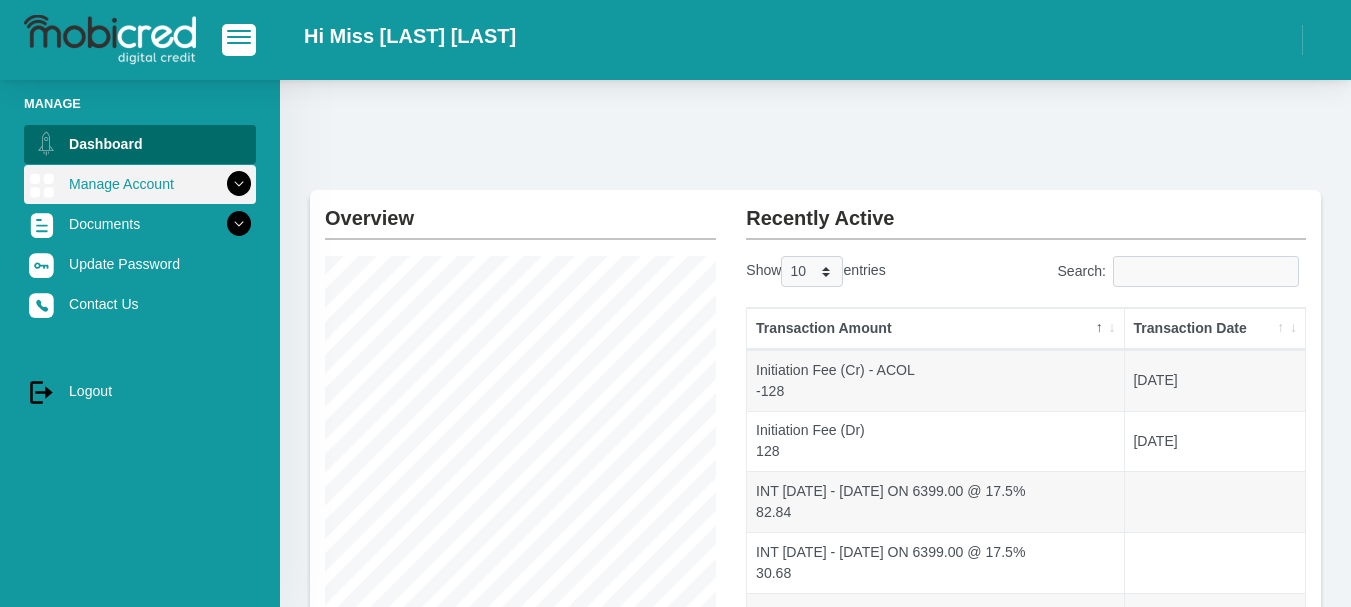 click on "Manage Account" at bounding box center (140, 184) 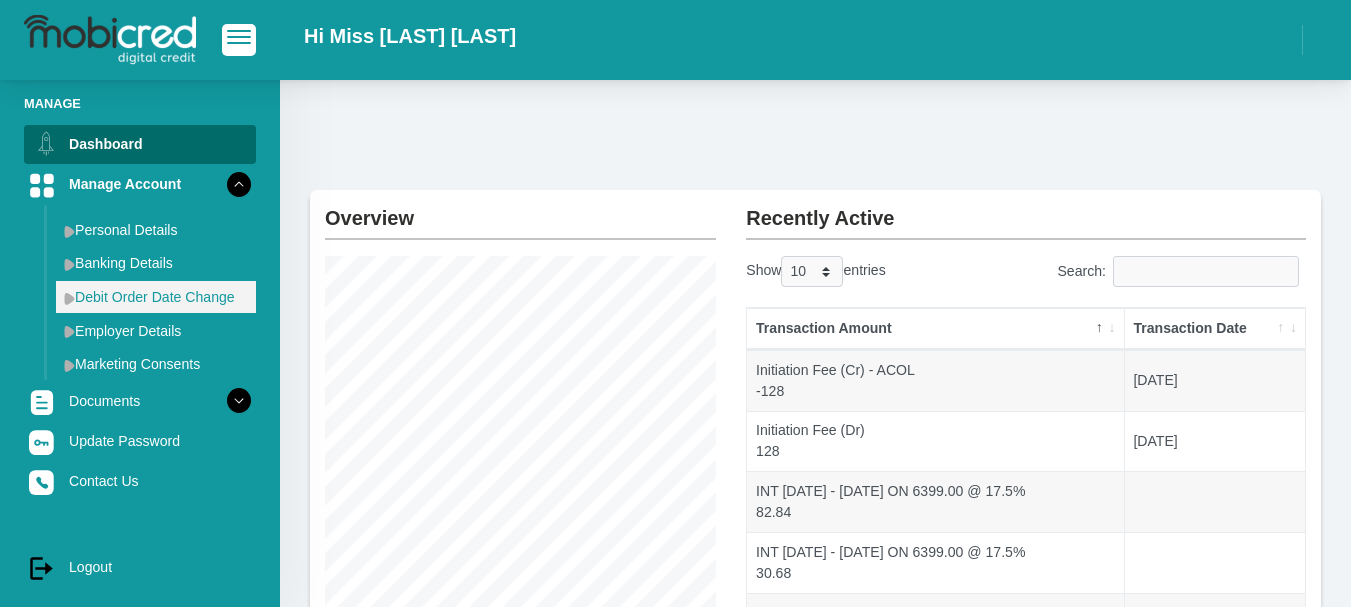 click on "Debit Order Date Change" at bounding box center (156, 297) 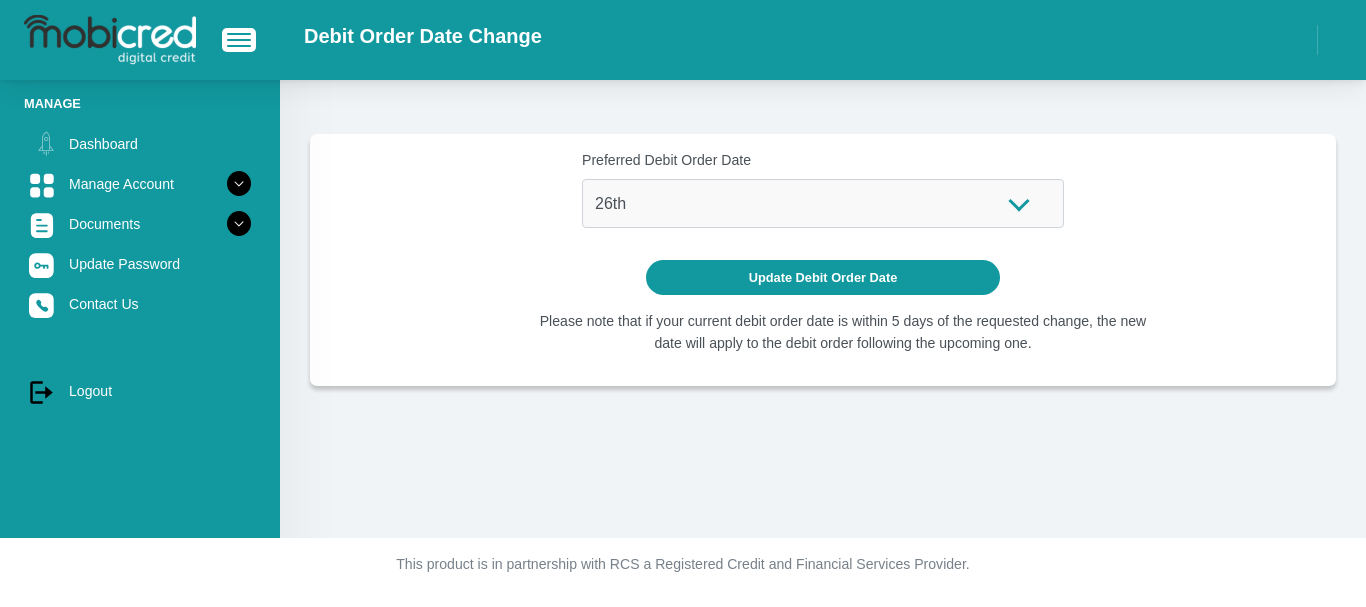scroll, scrollTop: 0, scrollLeft: 0, axis: both 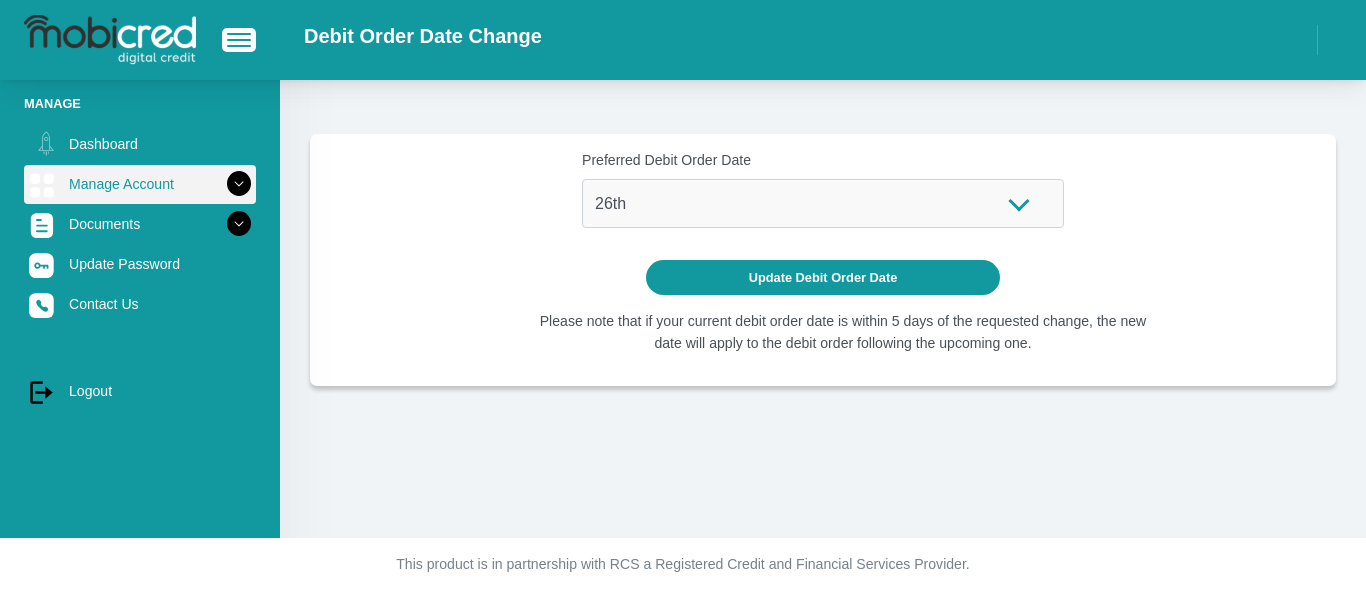 click on "Manage Account" at bounding box center [140, 184] 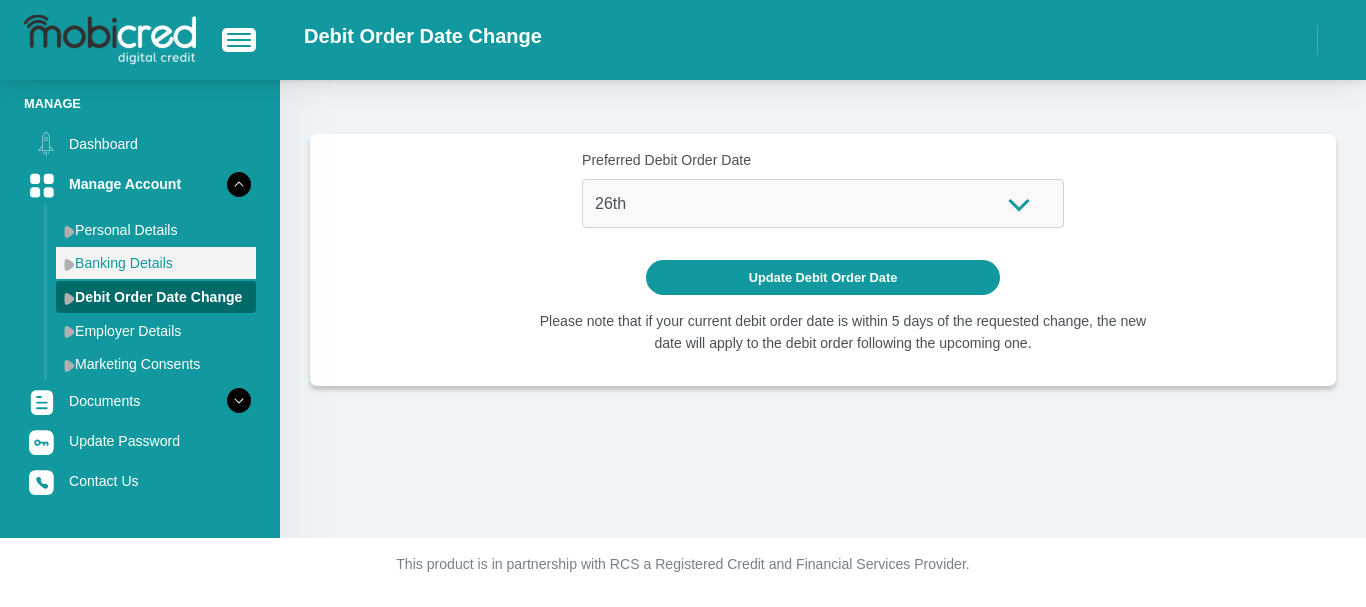 click on "Banking Details" at bounding box center (156, 263) 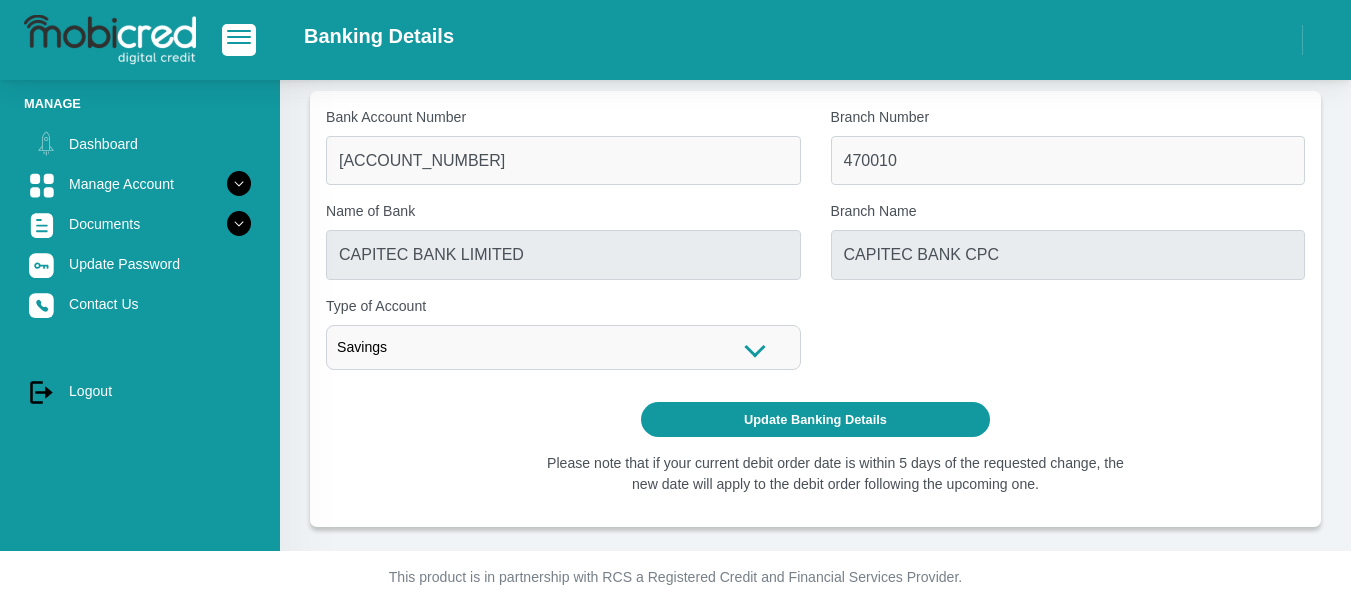 scroll, scrollTop: 0, scrollLeft: 0, axis: both 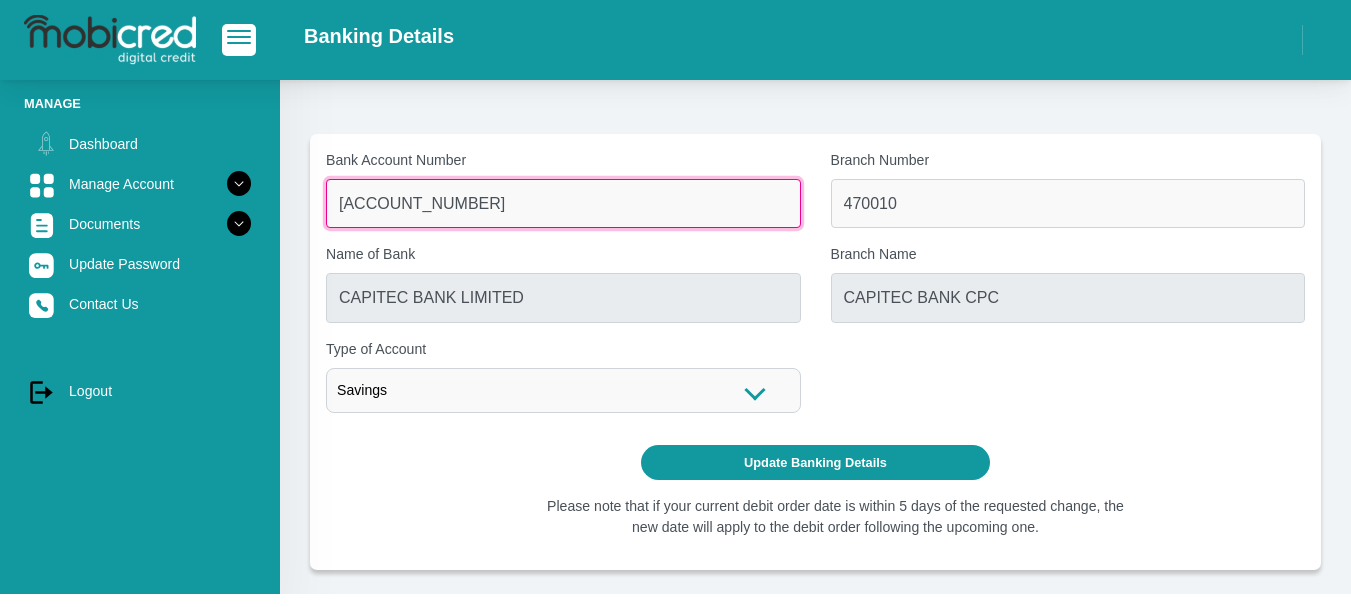 click on "[ACCOUNT_NUMBER]" at bounding box center [563, 203] 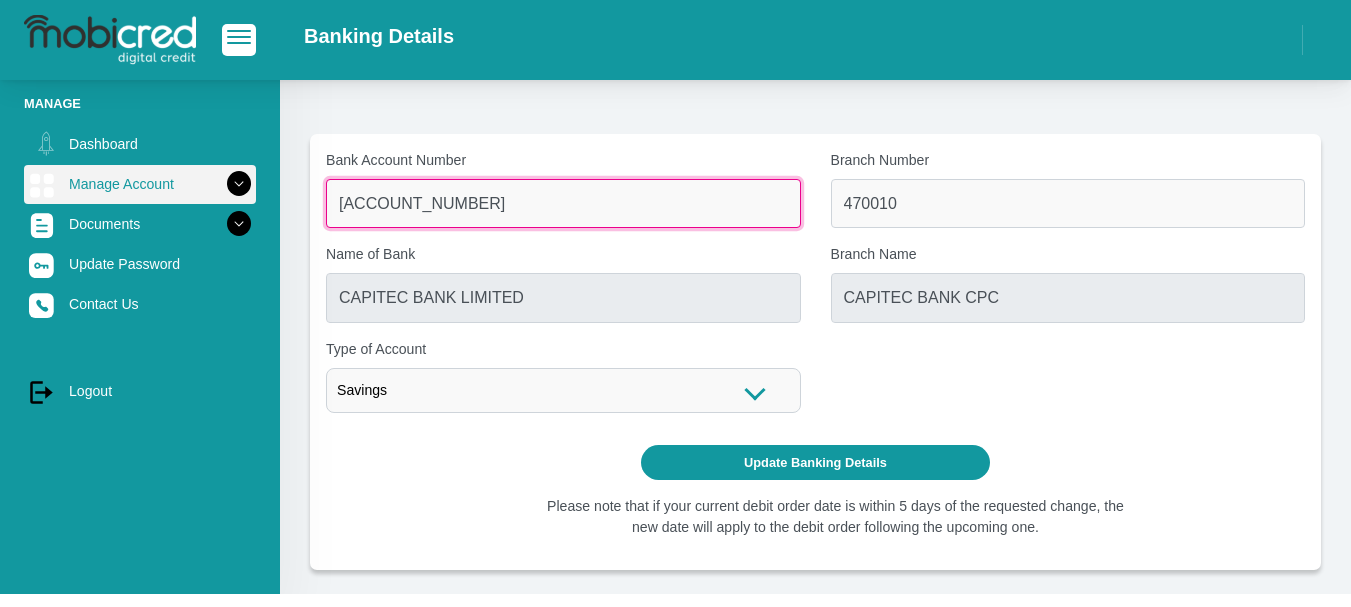 drag, startPoint x: 491, startPoint y: 209, endPoint x: 171, endPoint y: 202, distance: 320.07654 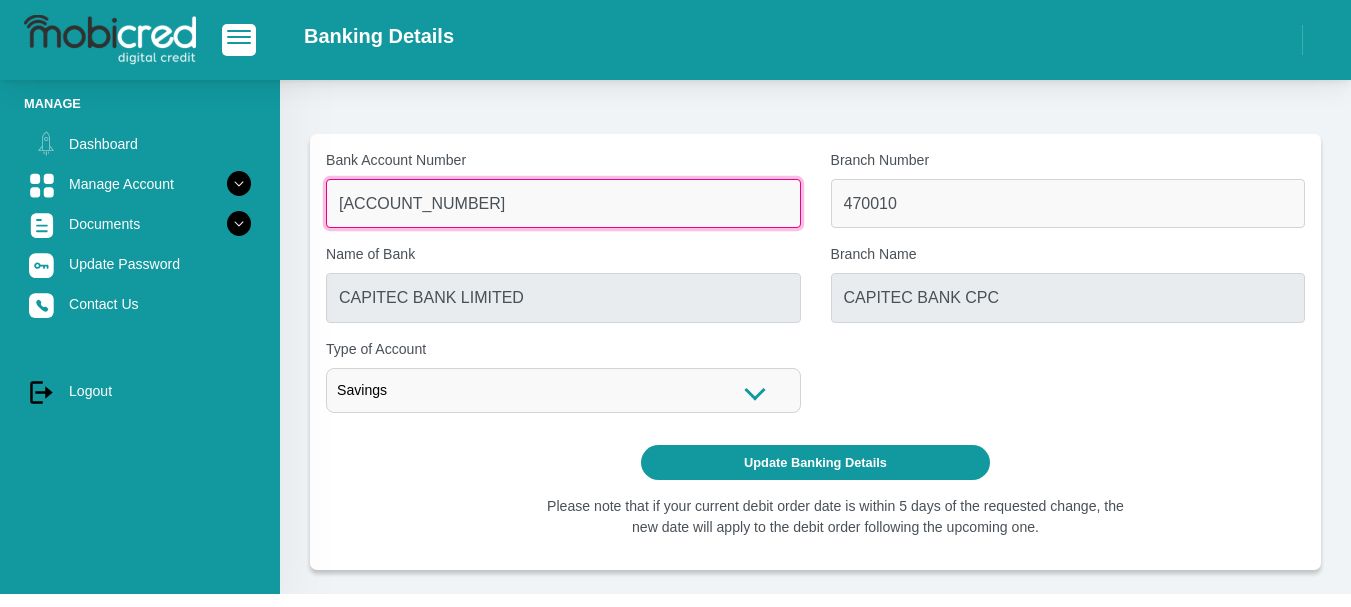 paste on "22992711" 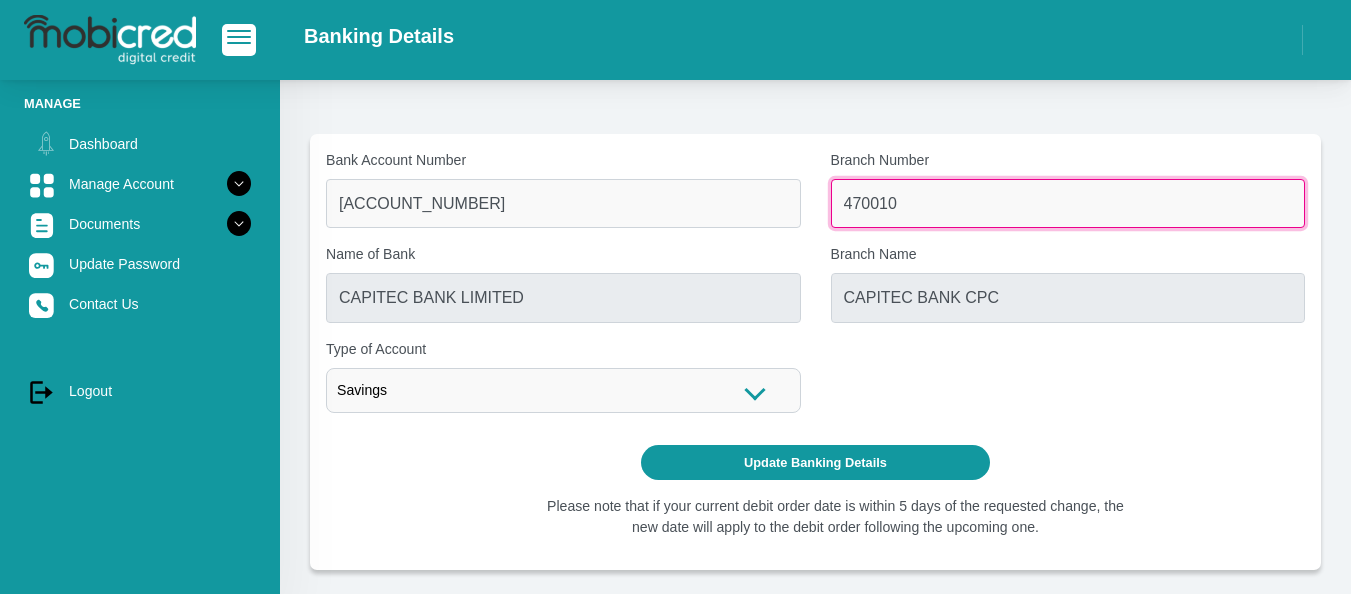 drag, startPoint x: 925, startPoint y: 208, endPoint x: 816, endPoint y: 205, distance: 109.041275 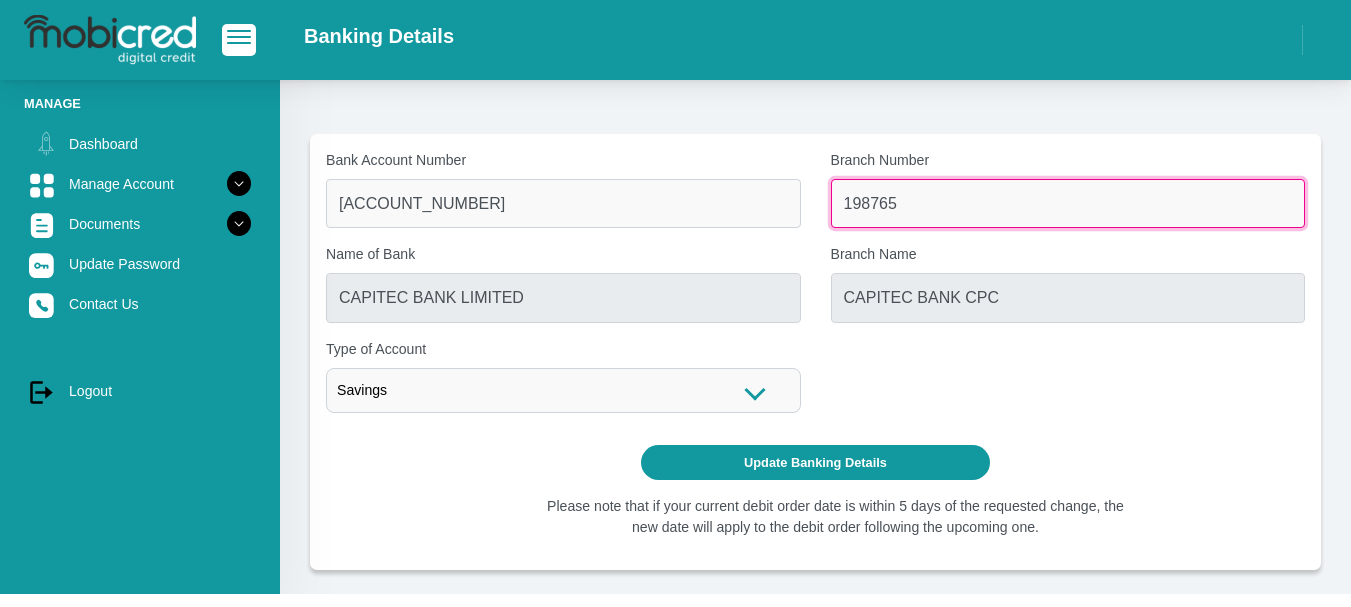type on "198765" 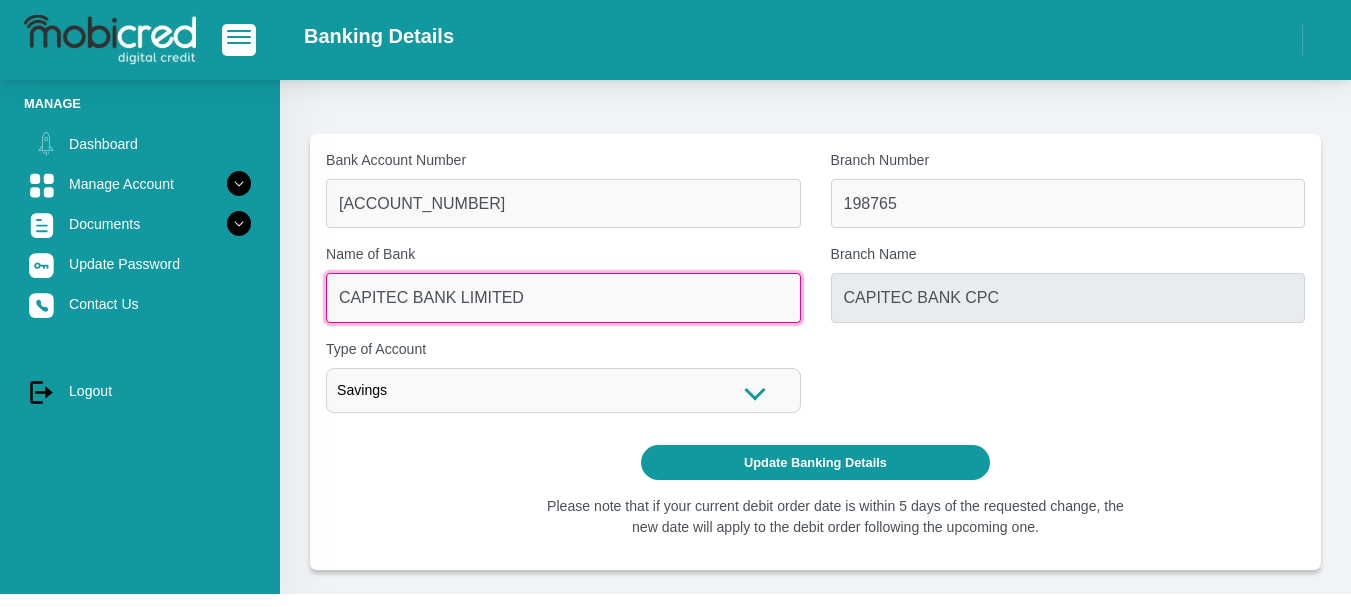 click on "CAPITEC BANK LIMITED" at bounding box center [563, 297] 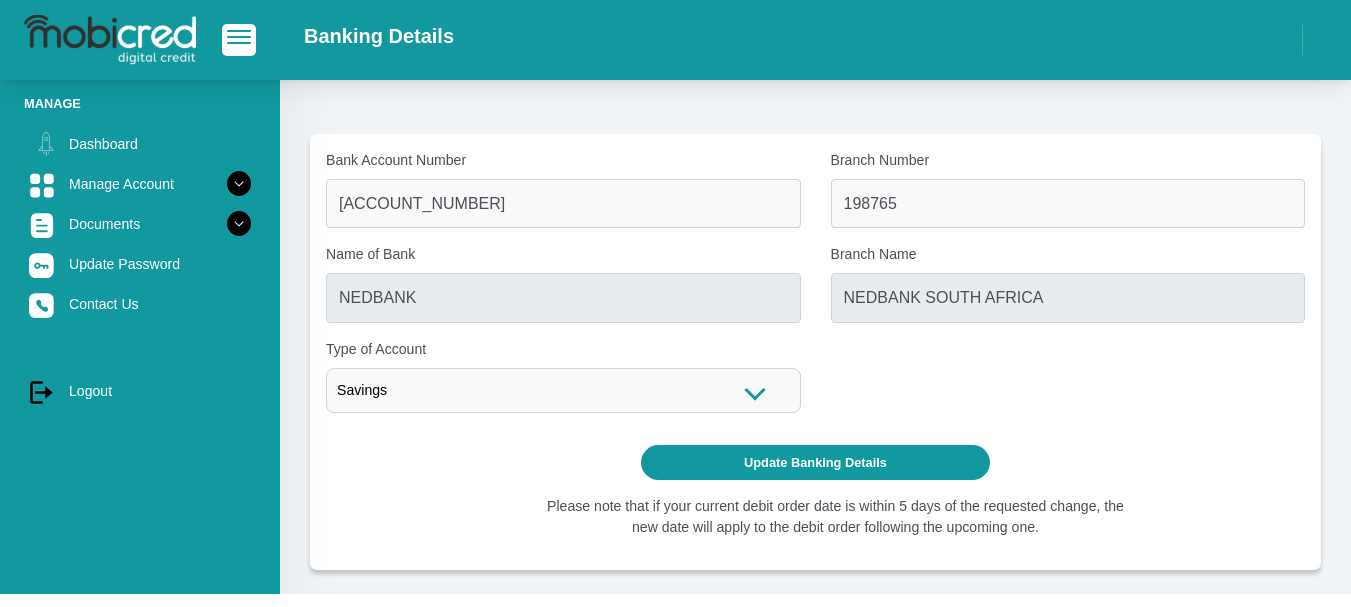 click on "Savings" at bounding box center [563, 390] 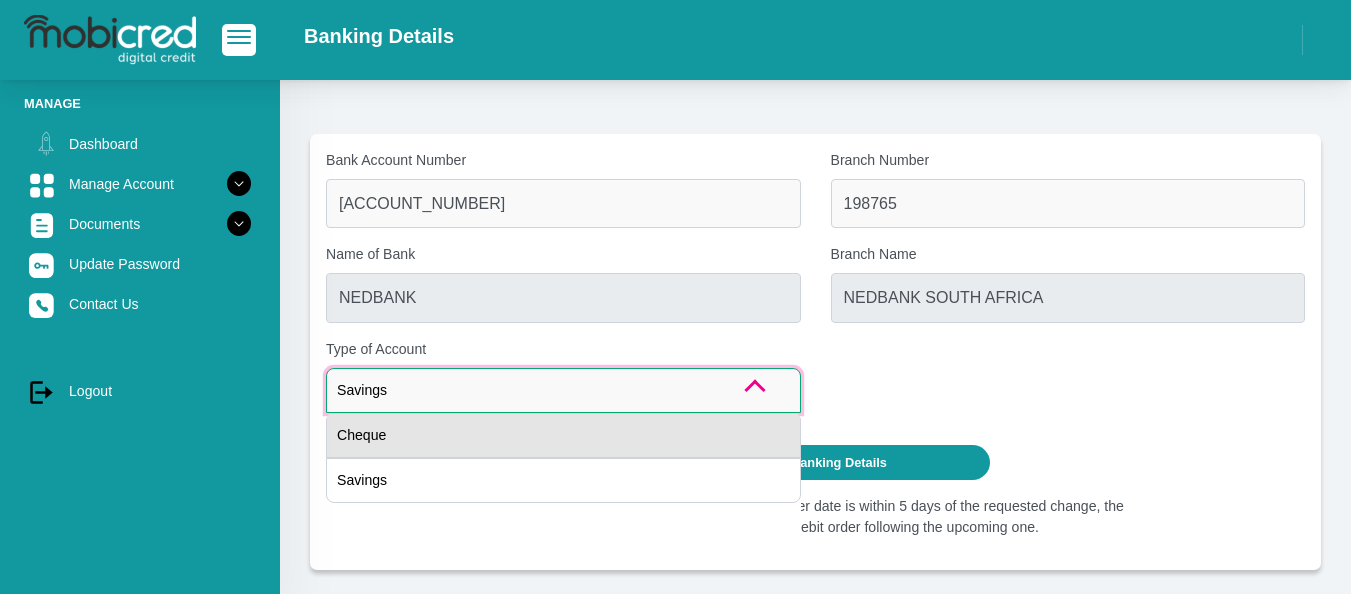 click on "Cheque" at bounding box center [563, 435] 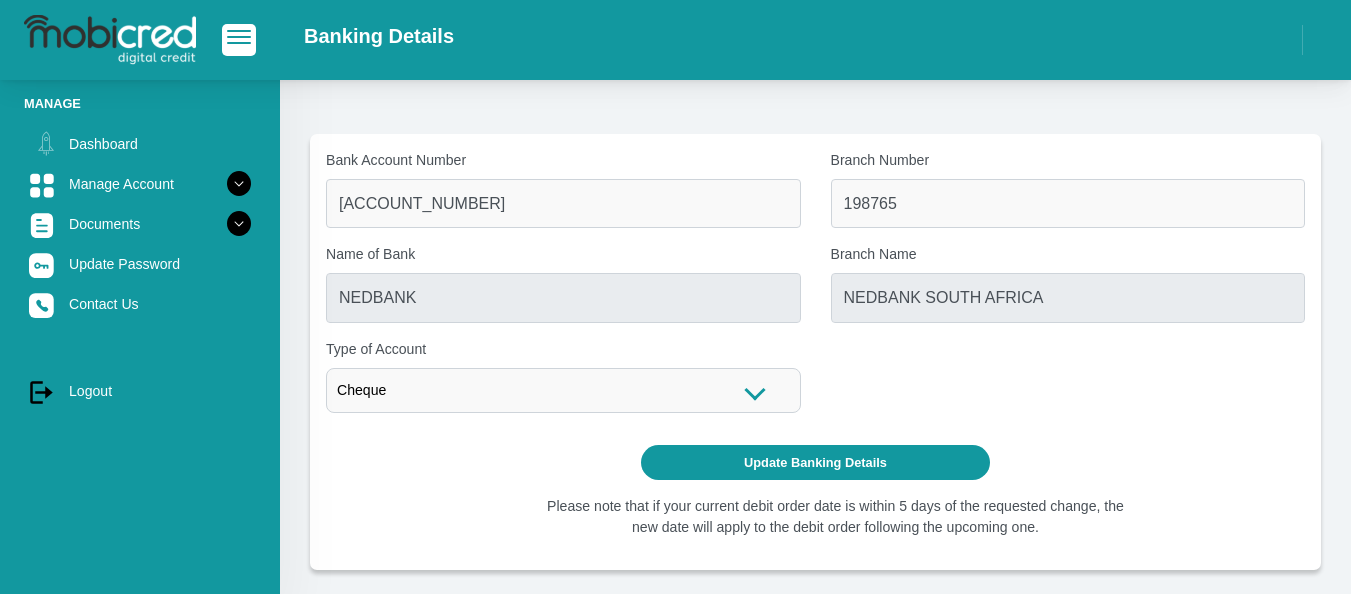click on "Bank Account Number
1322992711
Branch Number
198765
Name of Bank
NEDBANK
Branch Name
NEDBANK SOUTH AFRICA
Savings
Cheque
Savings
Type of Account Cheque" at bounding box center (815, 289) 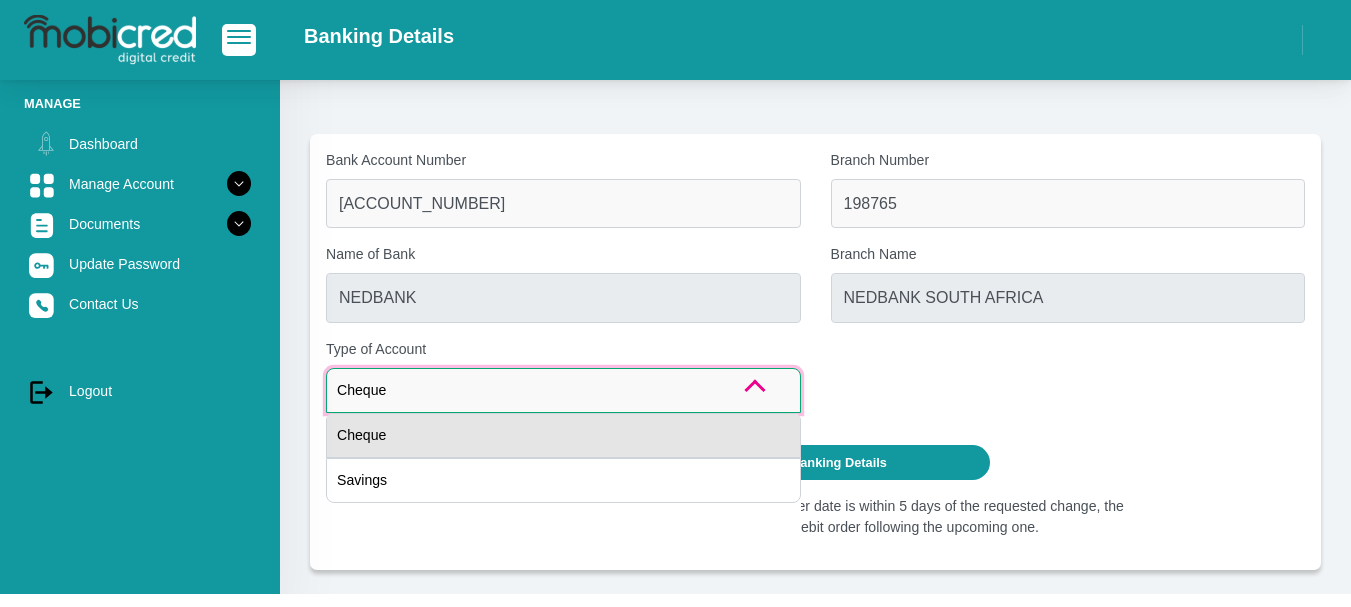 click on "Cheque" at bounding box center [563, 435] 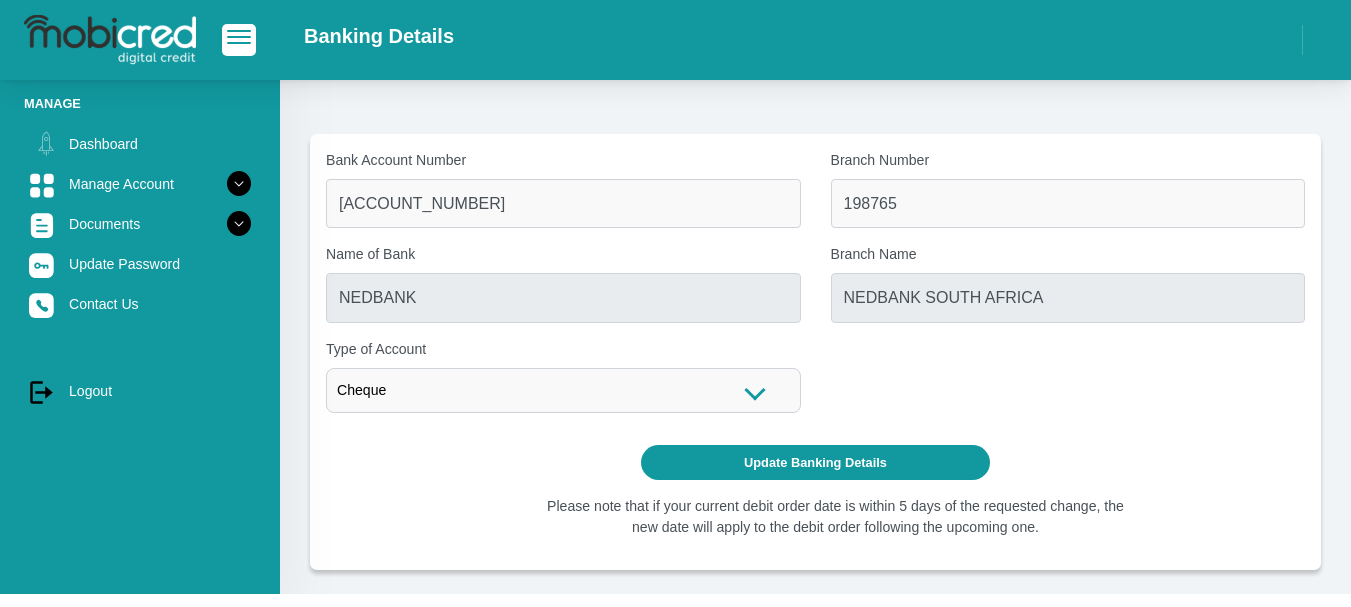 click on "Bank Account Number
1322992711
Branch Number
198765
Name of Bank
NEDBANK
Branch Name
NEDBANK SOUTH AFRICA
Savings
Cheque
Savings
Cheque" at bounding box center (815, 315) 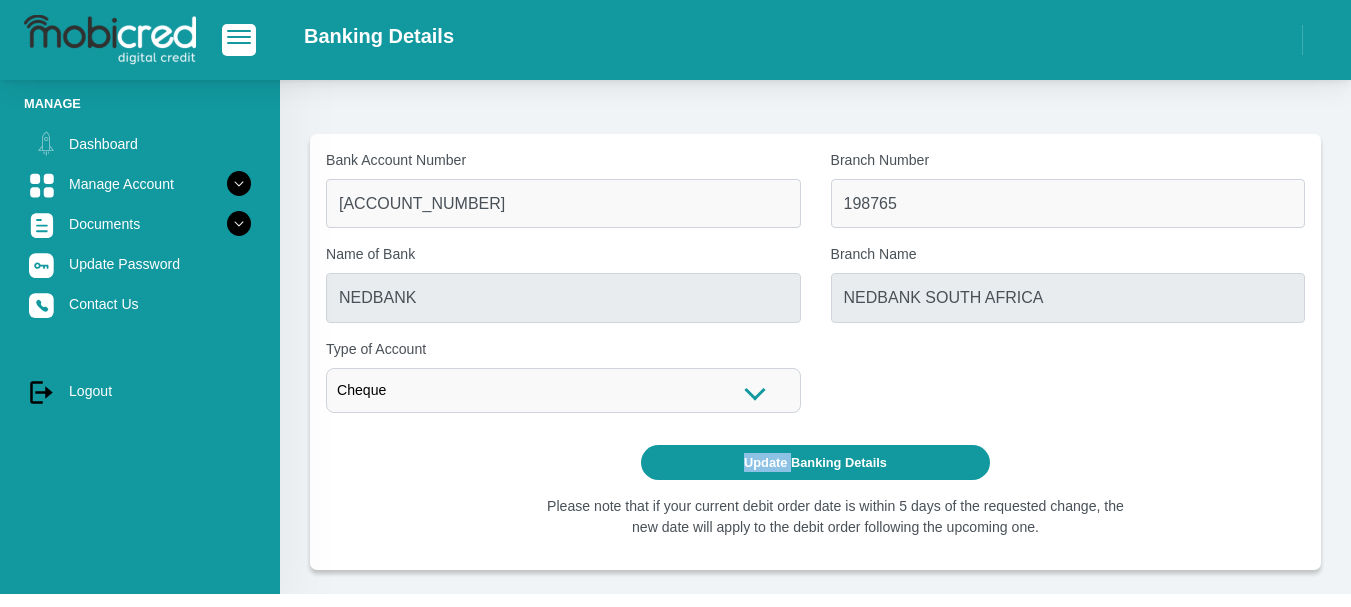 click on "Bank Account Number
1322992711
Branch Number
198765
Name of Bank
NEDBANK
Branch Name
NEDBANK SOUTH AFRICA
Savings
Cheque
Savings
Cheque" at bounding box center [815, 315] 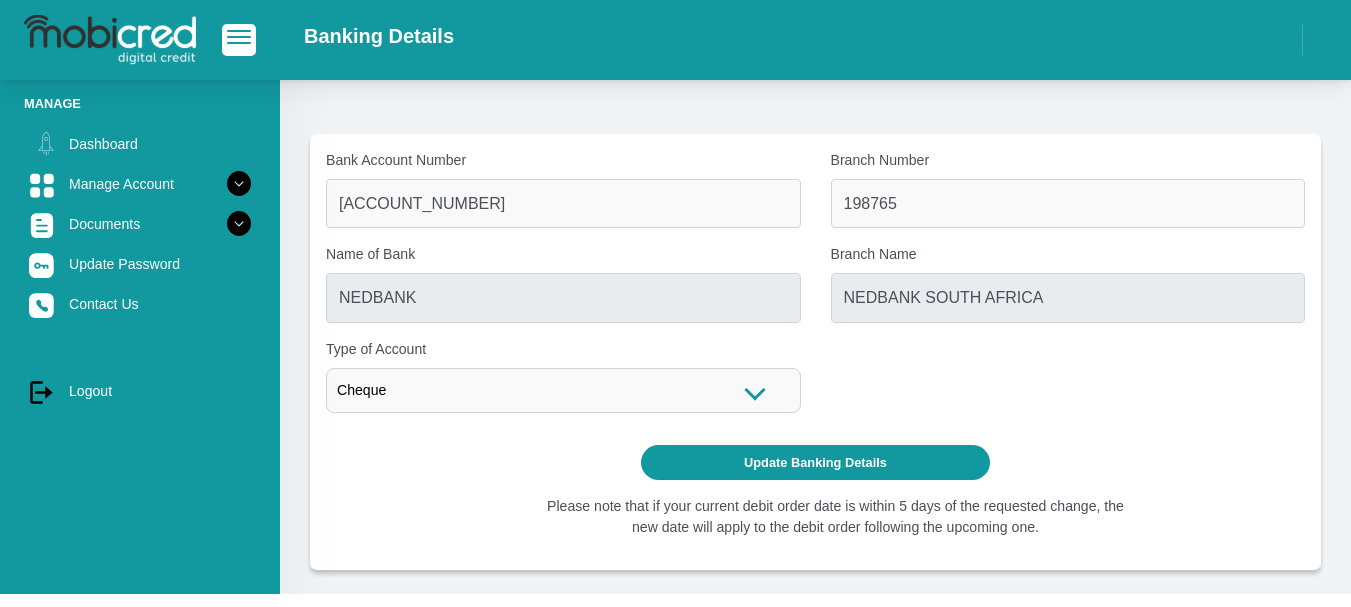 click on "Bank Account Number
1322992711
Branch Number
198765
Name of Bank
NEDBANK
Branch Name
NEDBANK SOUTH AFRICA
Savings
Cheque
Savings
Type of Account Cheque" at bounding box center (815, 289) 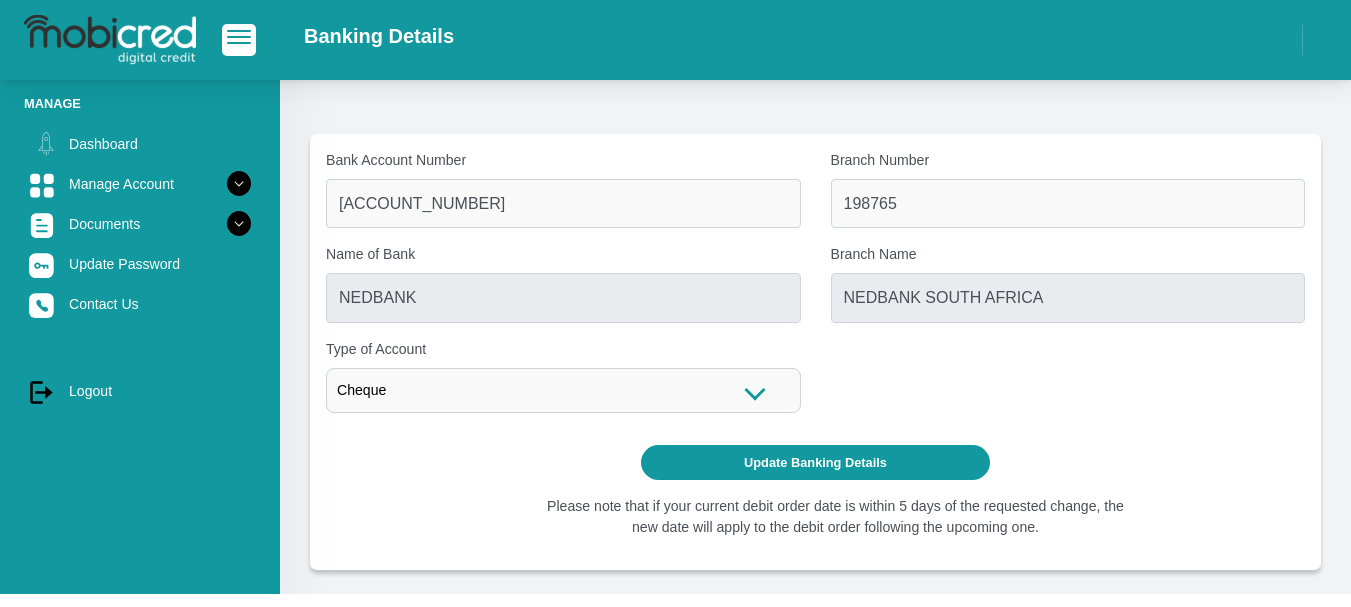 drag, startPoint x: 884, startPoint y: 464, endPoint x: 1258, endPoint y: 601, distance: 398.30264 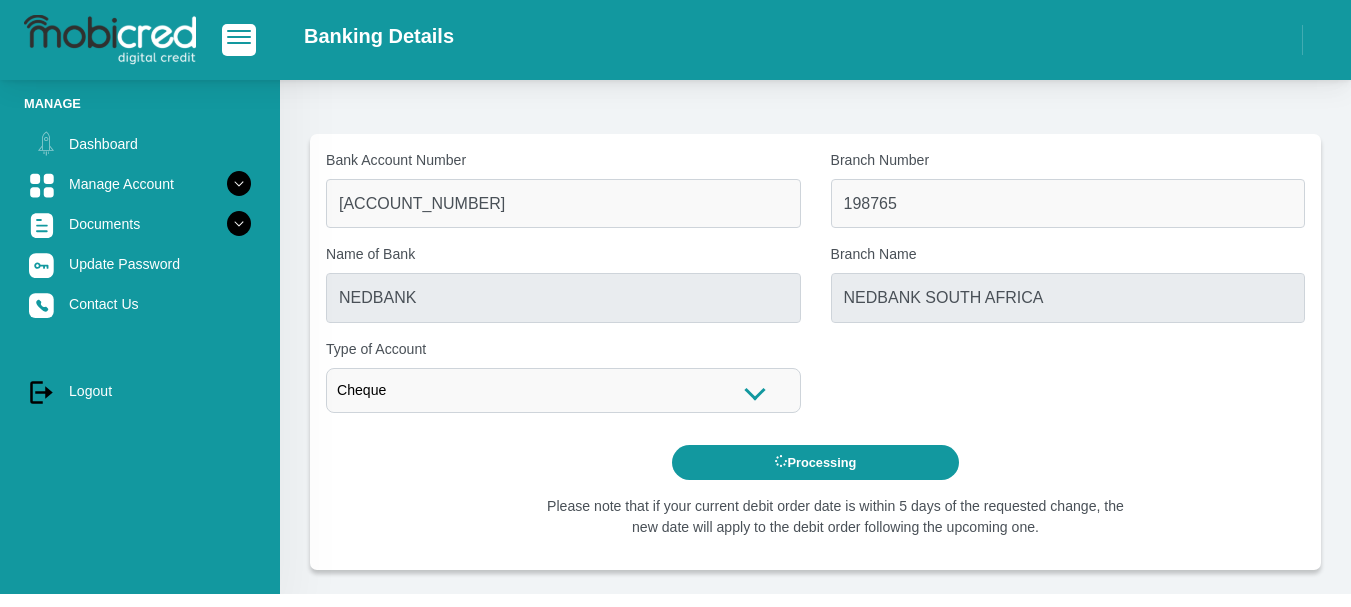 scroll, scrollTop: 0, scrollLeft: 0, axis: both 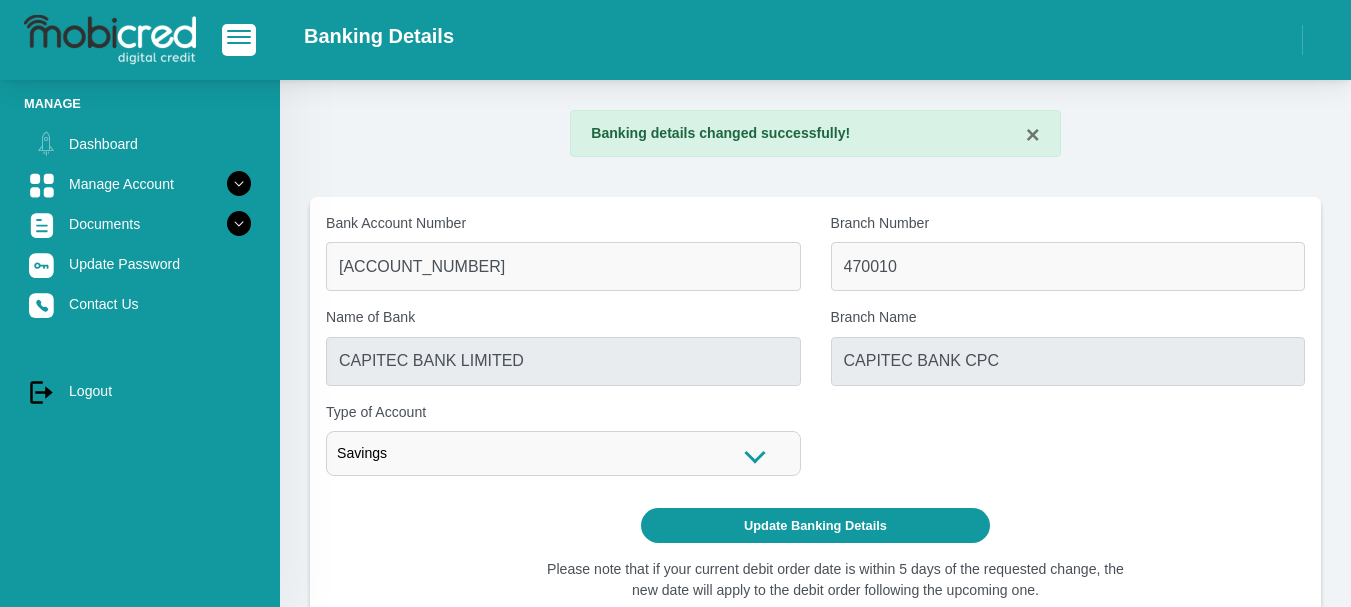 click on "Bank Account Number
[ACCOUNT_NUMBER]
Branch Number
[BRANCH_NUMBER]
Name of Bank
[BANK_NAME]
Branch Name
[BRANCH_NAME]
Savings
Cheque
Savings
Type of Account" at bounding box center (815, 352) 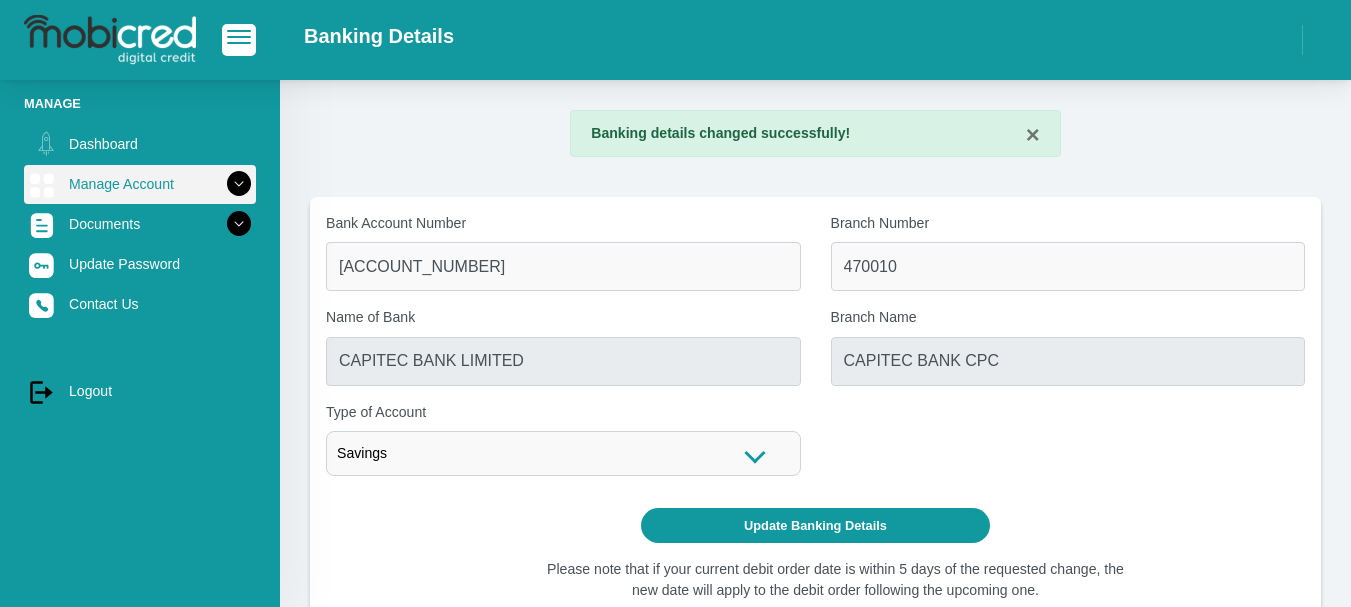 click on "Manage Account" at bounding box center [140, 184] 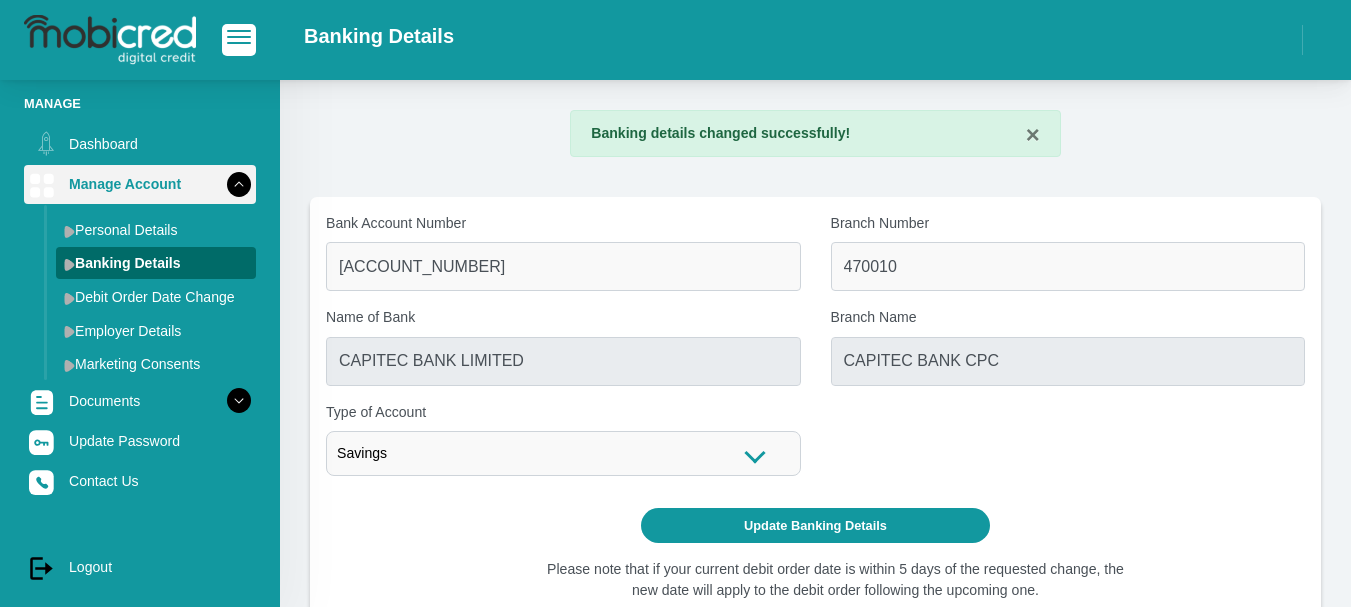 click on "Manage Account" at bounding box center (140, 184) 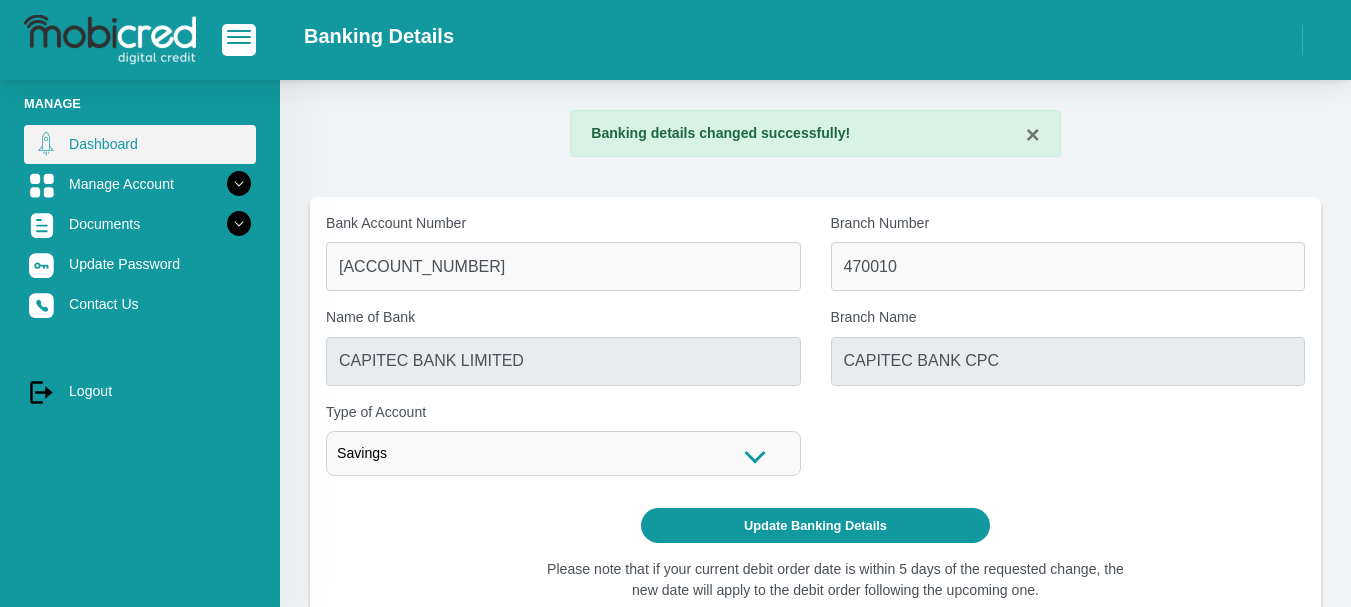 click on "Dashboard" at bounding box center [140, 144] 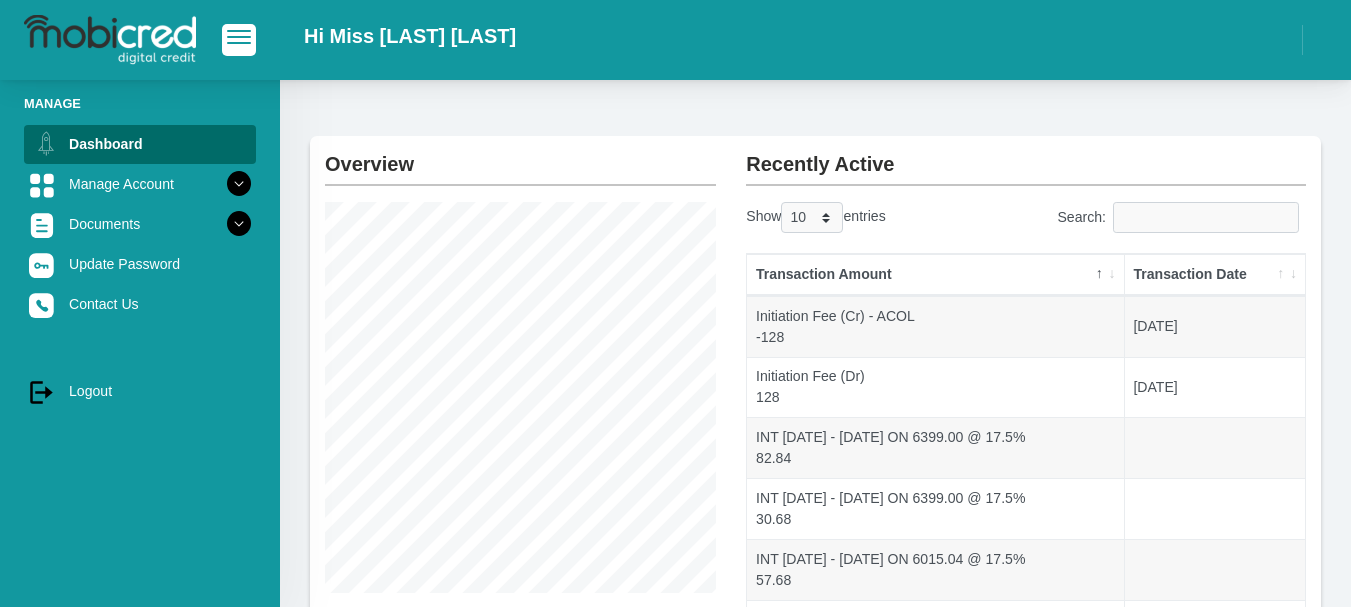scroll, scrollTop: 100, scrollLeft: 0, axis: vertical 